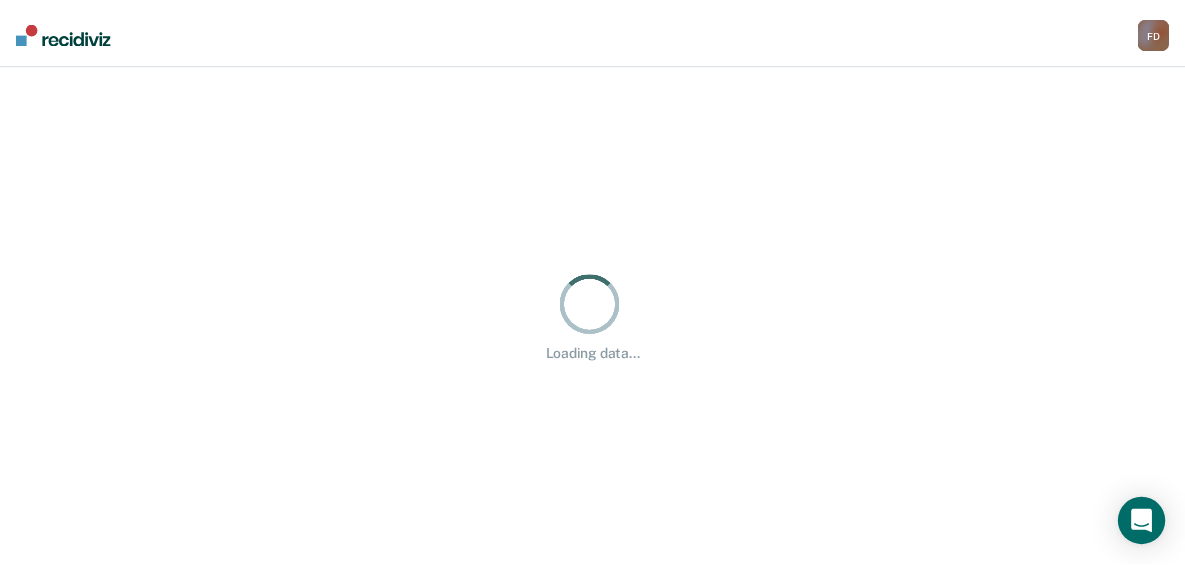 scroll, scrollTop: 0, scrollLeft: 0, axis: both 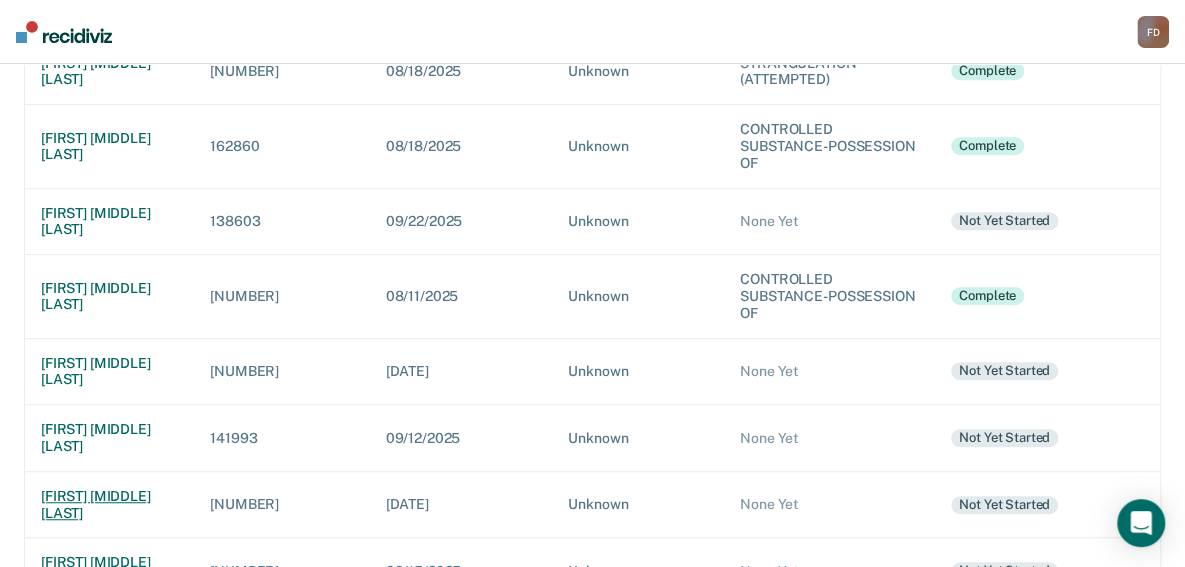 click on "[FIRST] [MIDDLE] [LAST]" at bounding box center (110, 504) 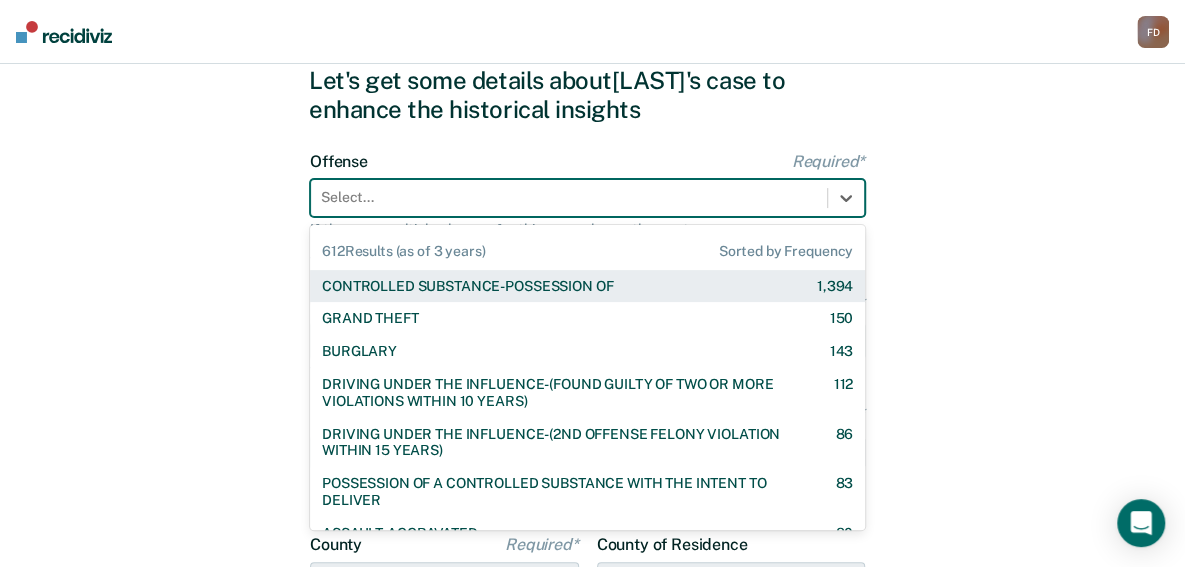 click on "[NUMBER] results available. Use Up and Down to choose options, press Enter to select the currently focused option, press Escape to exit the menu, press Tab to select the option and exit the menu. Select... [NUMBER]  Results (as of [YEAR]) Sorted by Frequency CONTROLLED SUBSTANCE-POSSESSION OF [NUMBER] GRAND THEFT [NUMBER] BURGLARY [NUMBER] DRIVING UNDER THE INFLUENCE-(FOUND GUILTY OF TWO OR MORE VIOLATIONS WITHIN [YEAR]) [NUMBER] DRIVING UNDER THE INFLUENCE-(2ND OFFENSE FELONY VIOLATION WITHIN [YEAR]) [NUMBER] POSSESSION OF A CONTROLLED SUBSTANCE WITH THE INTENT TO DELIVER [NUMBER] ASSAULT-AGGRAVATED [NUMBER] WEAPON-UNLAWFUL POSSESSION BY CONVICTED FELON [NUMBER] BATTERY-DOMESTIC VIOLENCE WITH TRAUMATIC INJURY [NUMBER] DRIVING UNDER THE INFLUENCE I[NUMBER] {M} [NUMBER] ELUDING A POLICE OFFICER IN A MOTOR VEHICLE [NUMBER] DRIVING UNDER THE INFLUENCE-(THIRD OR SUBSEQUENT OFFENSE) [NUMBER] FORGERY [NUMBER] PROPERTY-MALICIOUS INJURY TO PROPERTY [NUMBER] ASSAULT-DOMESTIC VIOLENCE I[NUMBER](3)(A) {M} [NUMBER] CHILDREN-INJURY TO CHILD [NUMBER] [NUMBER] [NUMBER] DOMESTIC BATTERY OR ASSAULT -IN THE PRESENCE OF A CHILD [NUMBER] [NUMBER]" at bounding box center (587, 198) 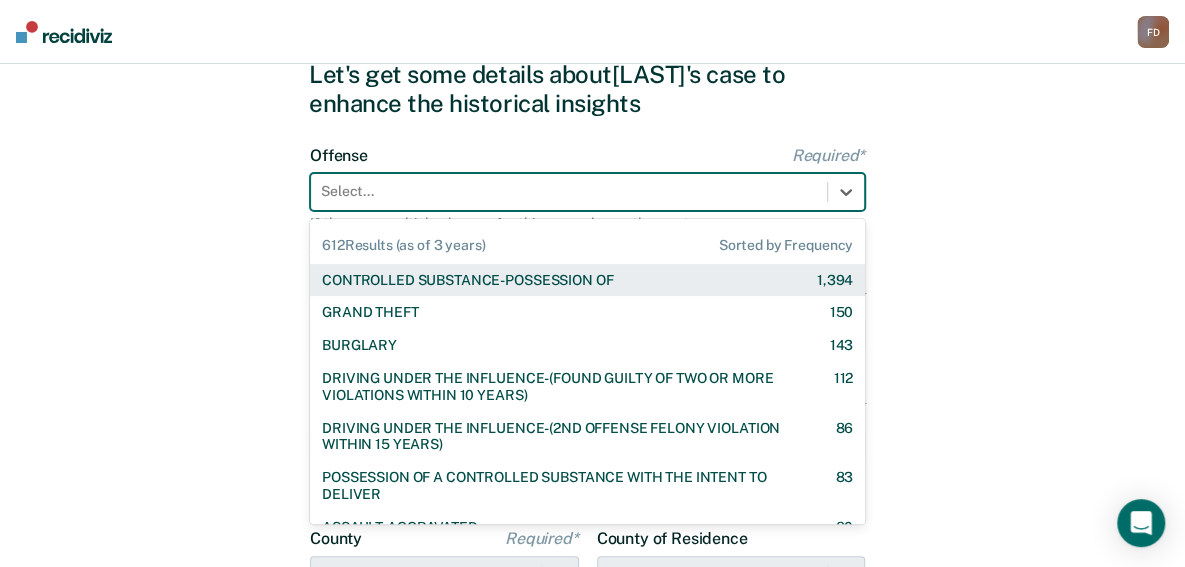 scroll, scrollTop: 76, scrollLeft: 0, axis: vertical 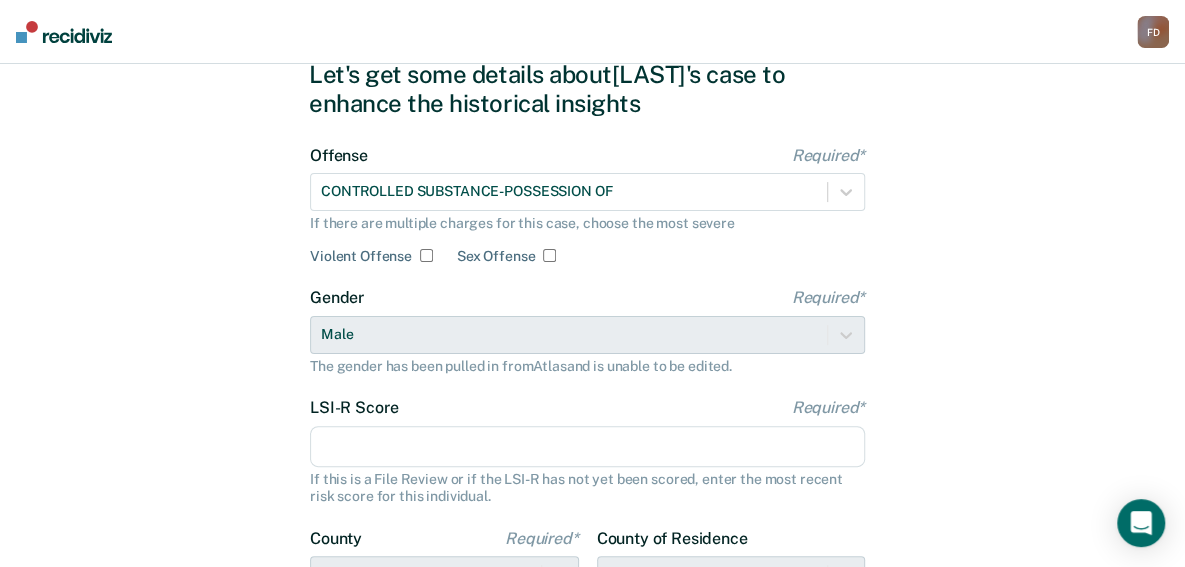 click on "LSI-R Score  Required*" at bounding box center [587, 447] 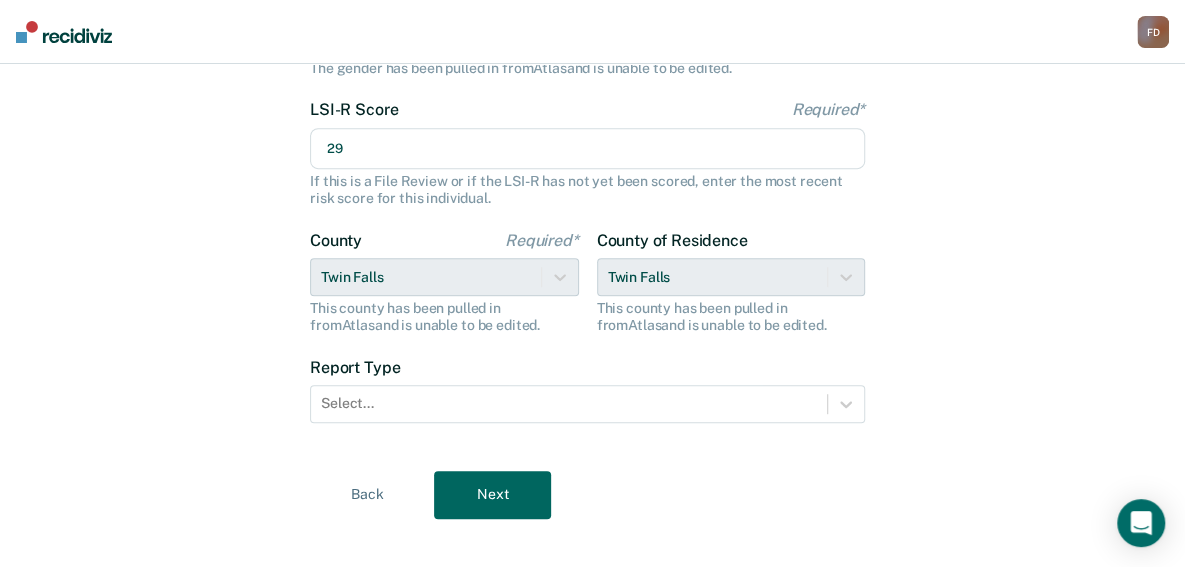 scroll, scrollTop: 379, scrollLeft: 0, axis: vertical 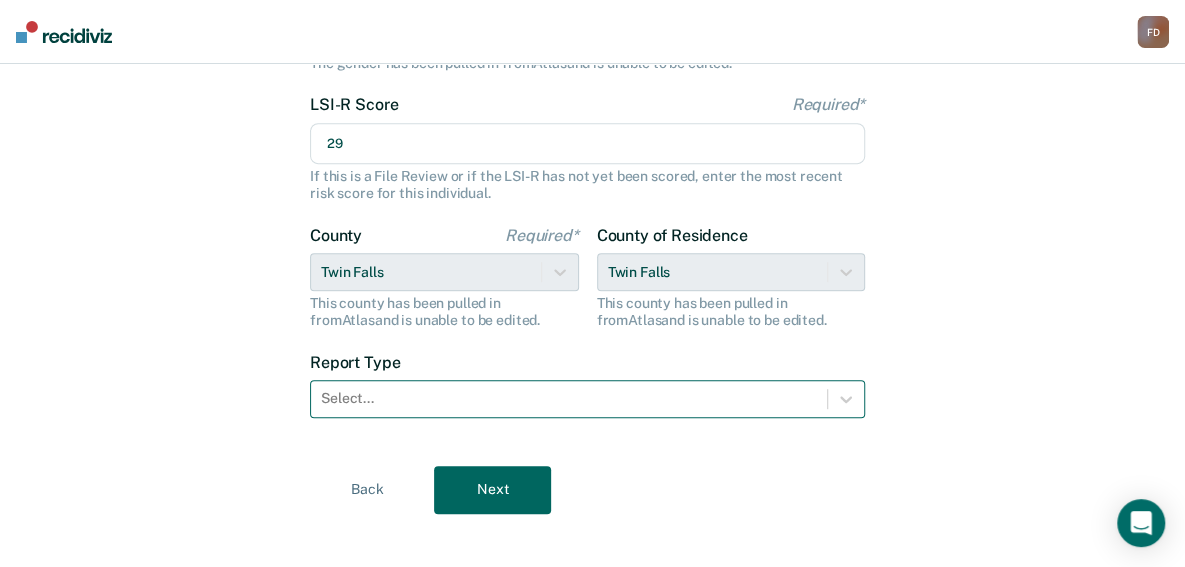 type on "29" 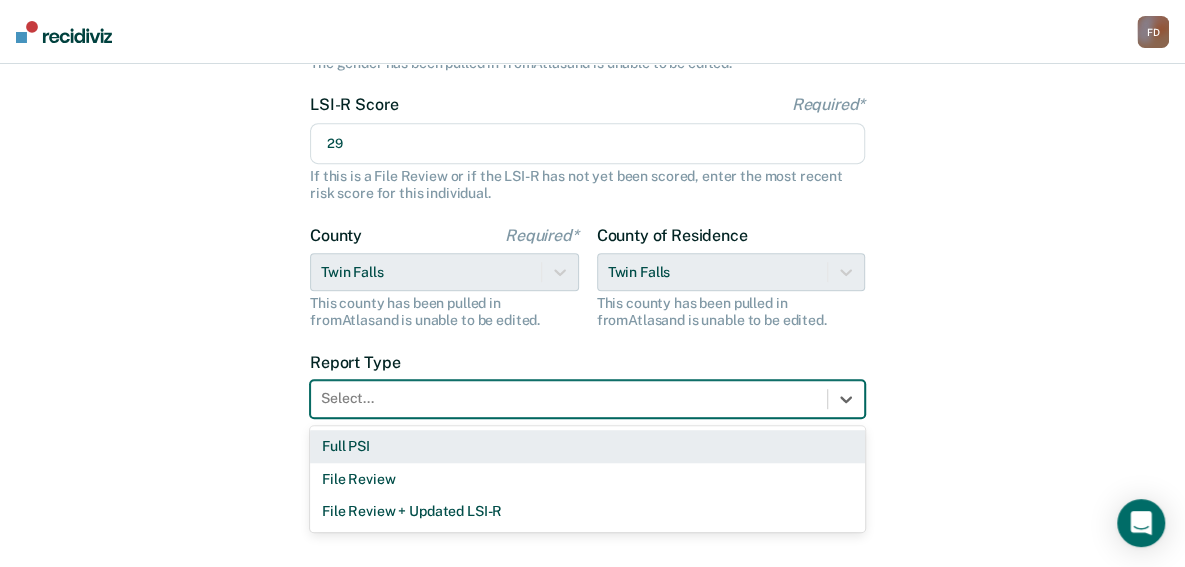 click on "Select..." at bounding box center (587, 399) 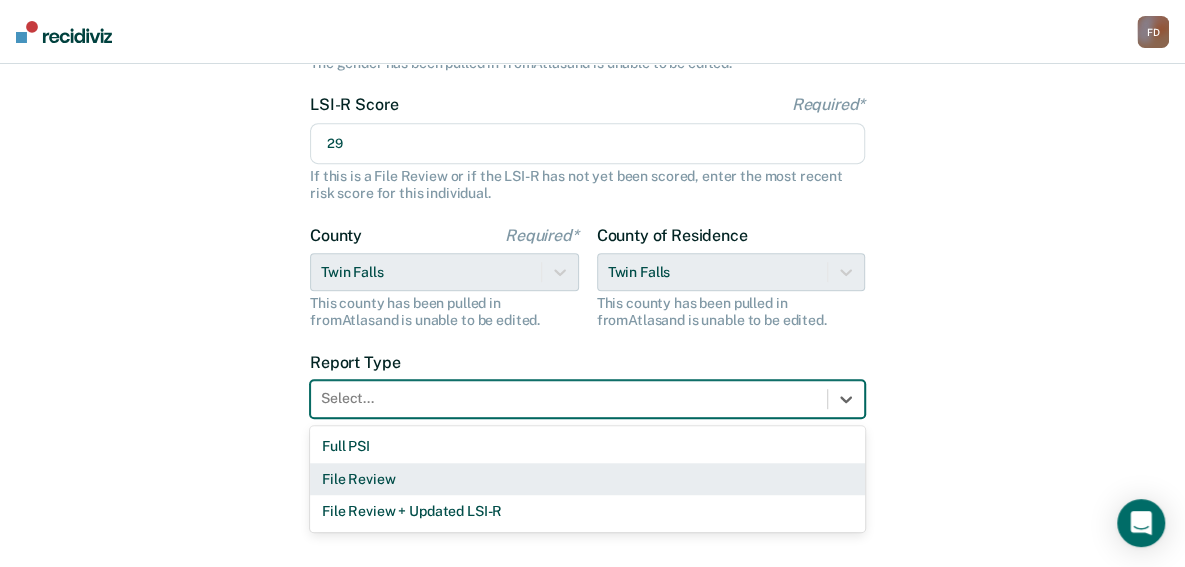 click on "File Review" at bounding box center [587, 479] 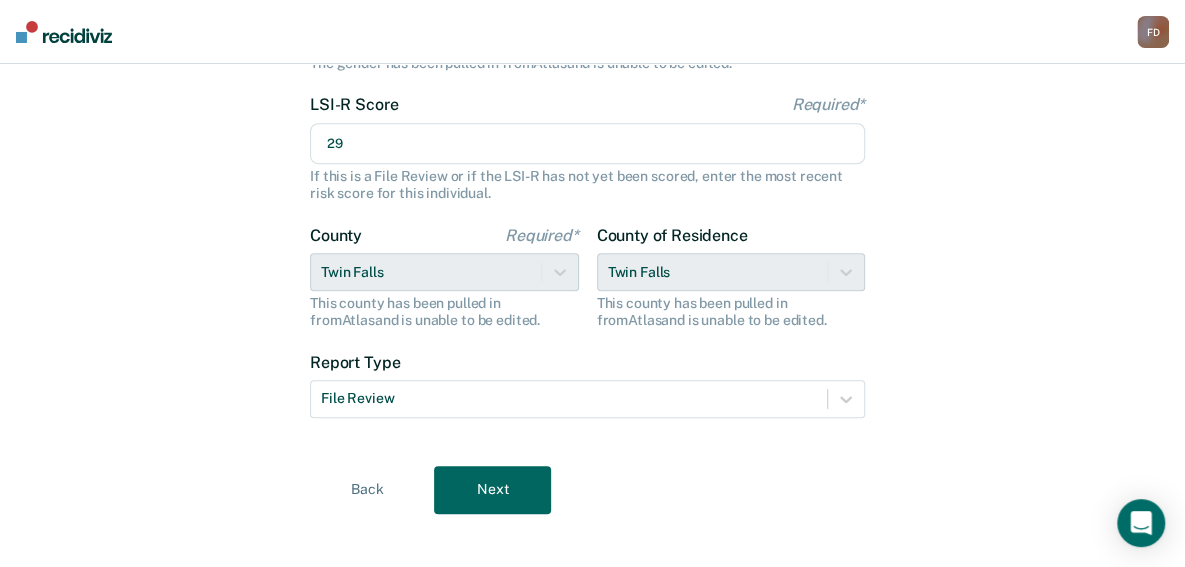 click on "Next" at bounding box center [492, 490] 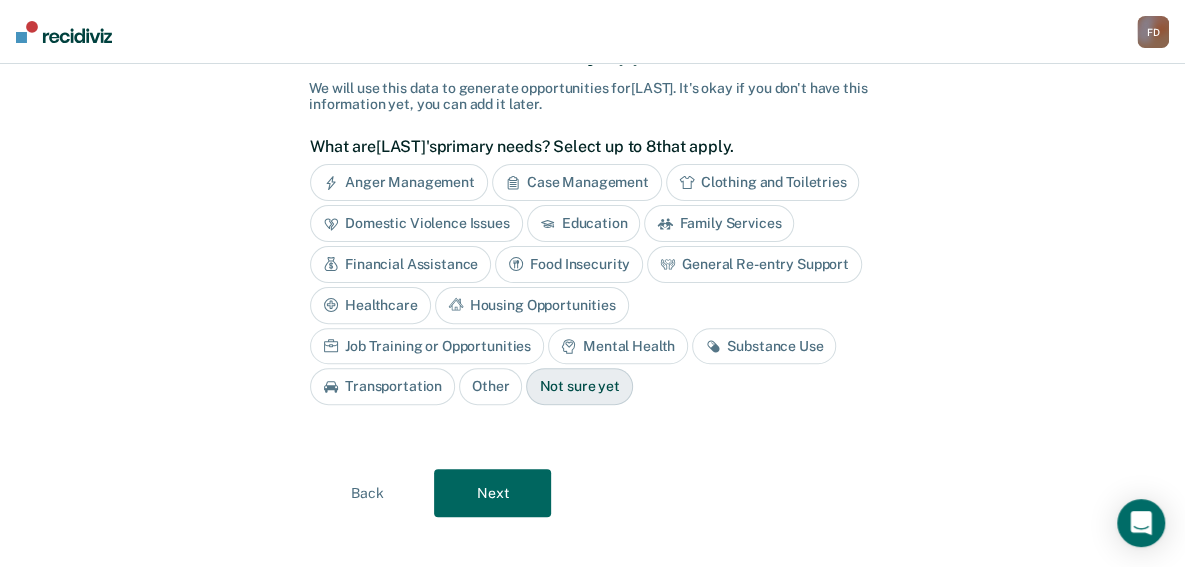 click on "Mental Health" at bounding box center (618, 346) 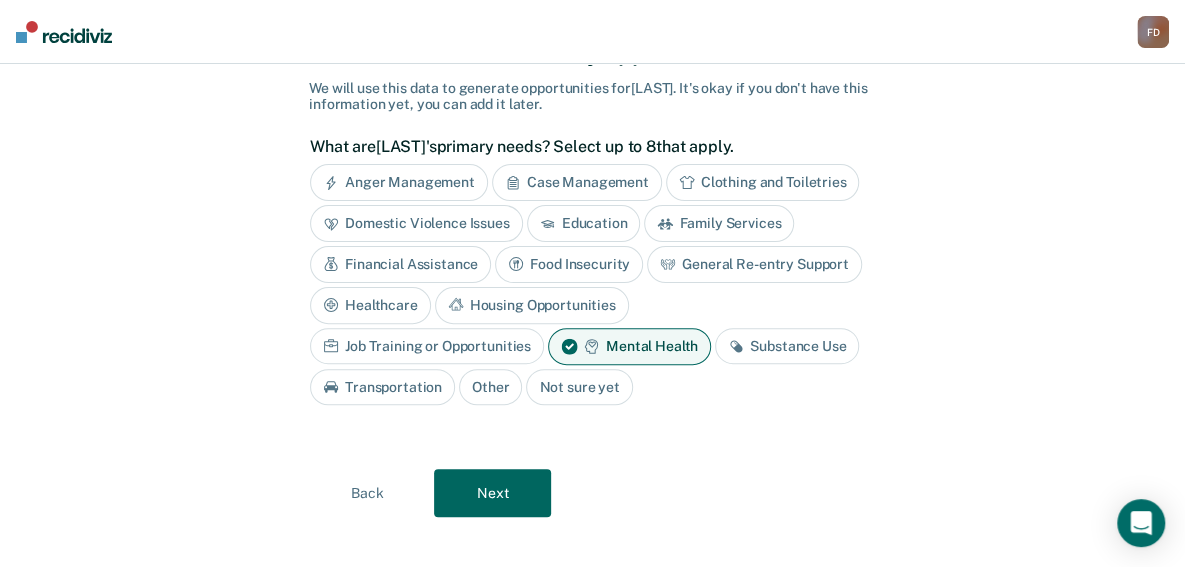 click on "Substance Use" at bounding box center (787, 346) 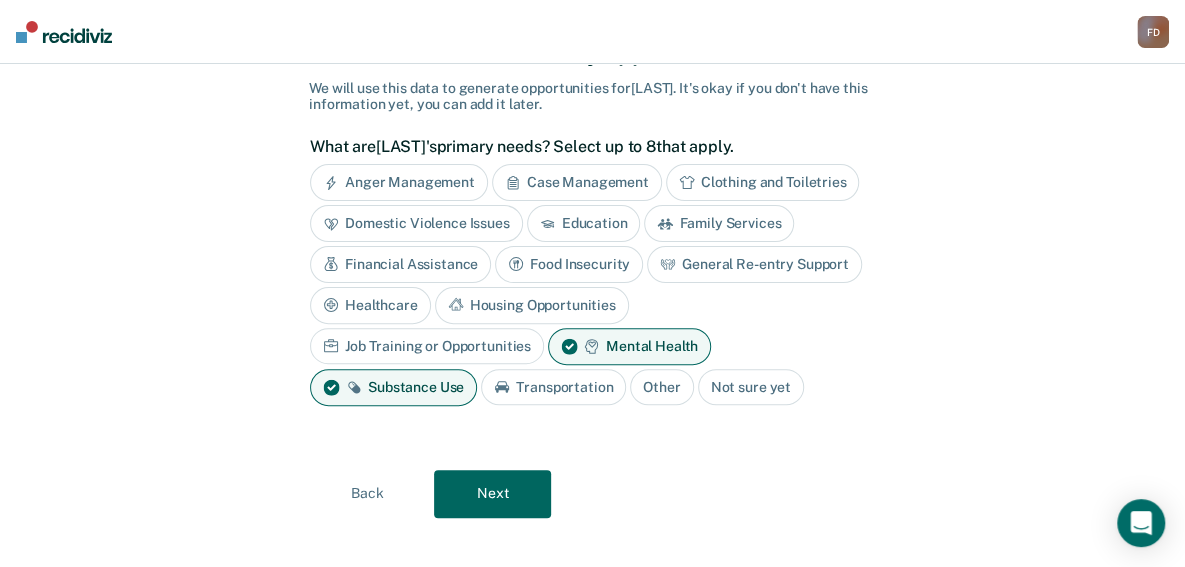 click on "Job Training or Opportunities" at bounding box center (427, 346) 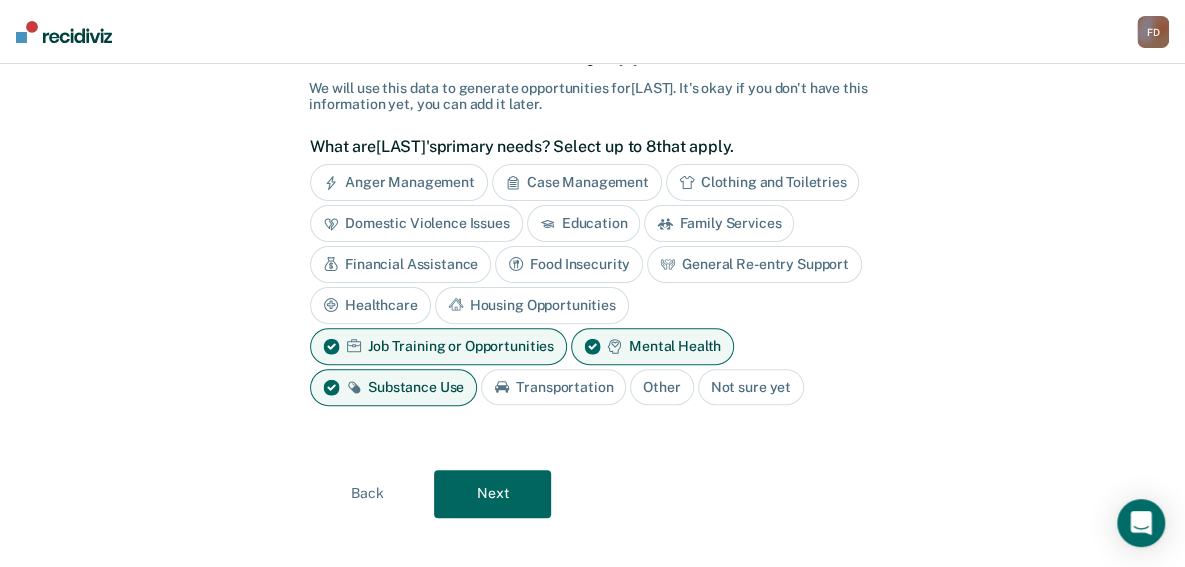 click on "Housing Opportunities" at bounding box center [532, 305] 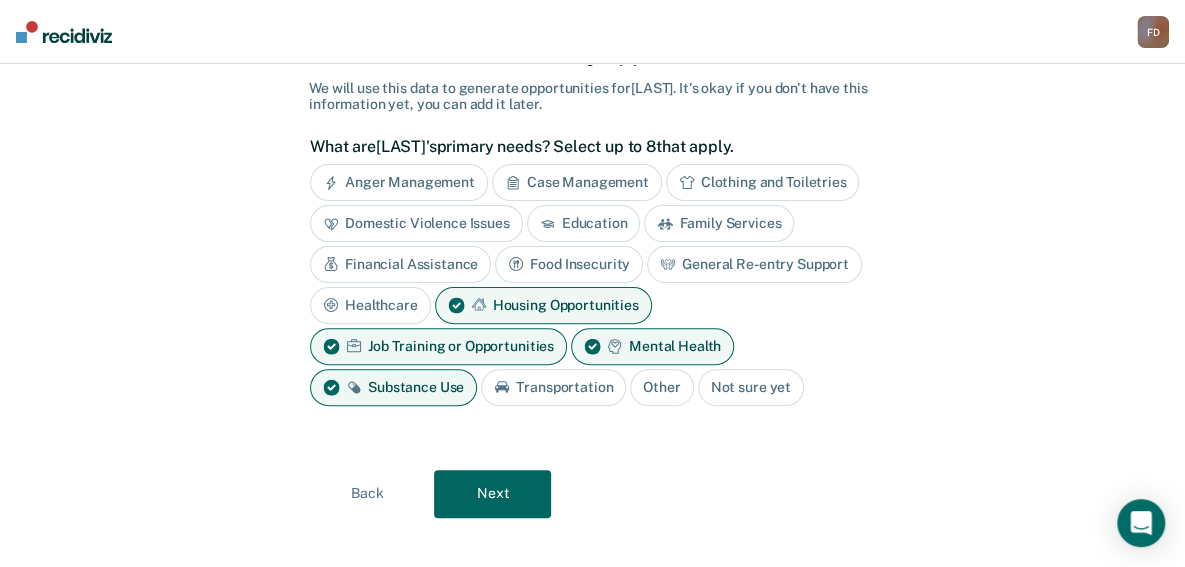 click on "Next" at bounding box center (492, 494) 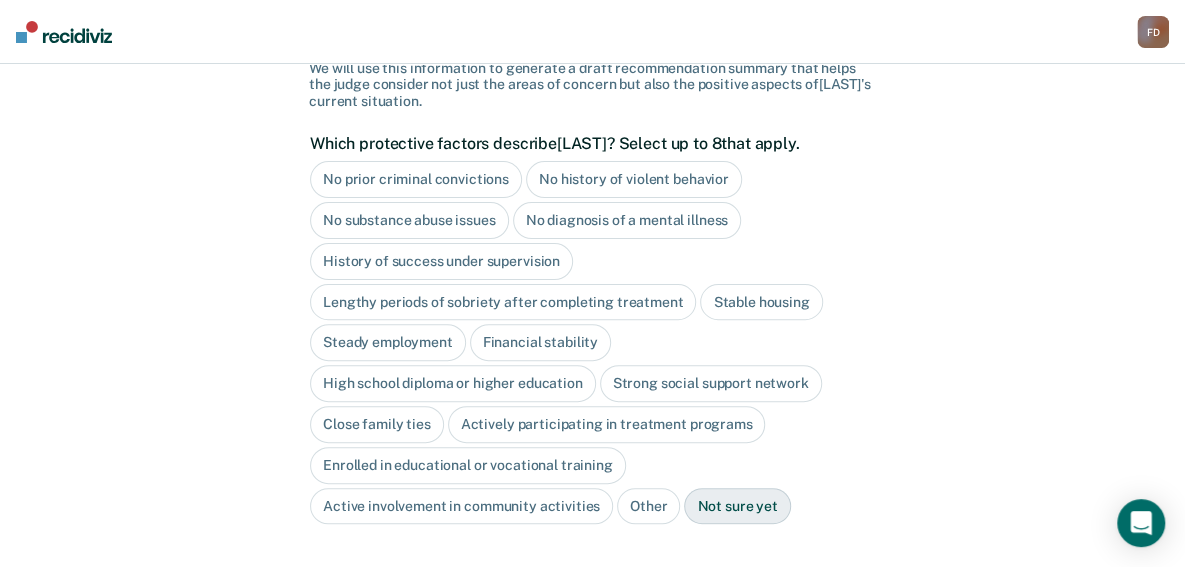 scroll, scrollTop: 102, scrollLeft: 0, axis: vertical 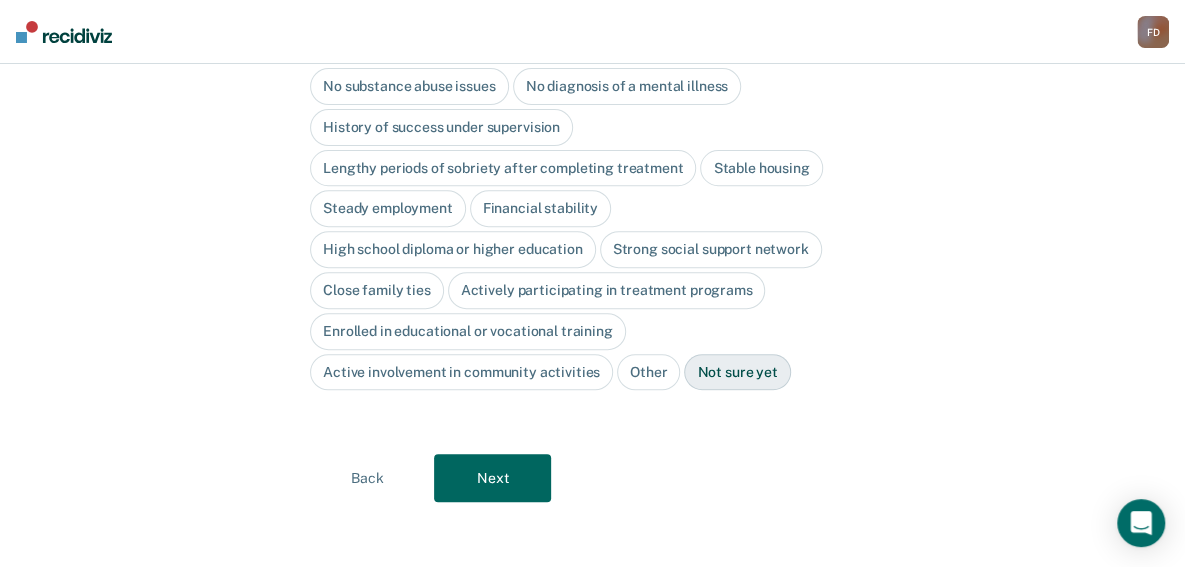 click on "Next" at bounding box center [492, 478] 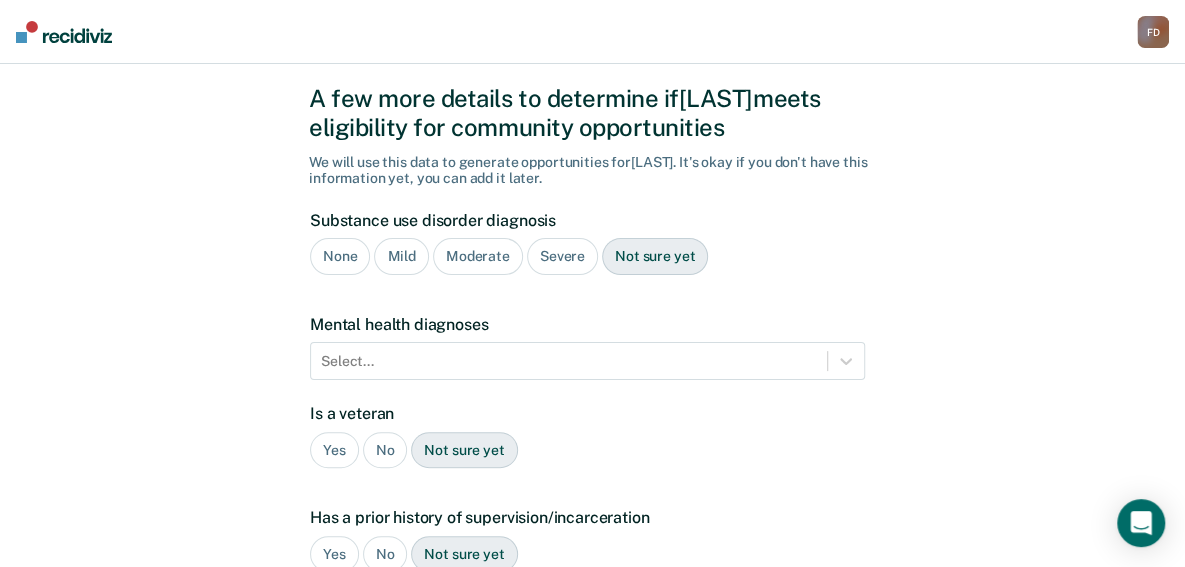 scroll, scrollTop: 2, scrollLeft: 0, axis: vertical 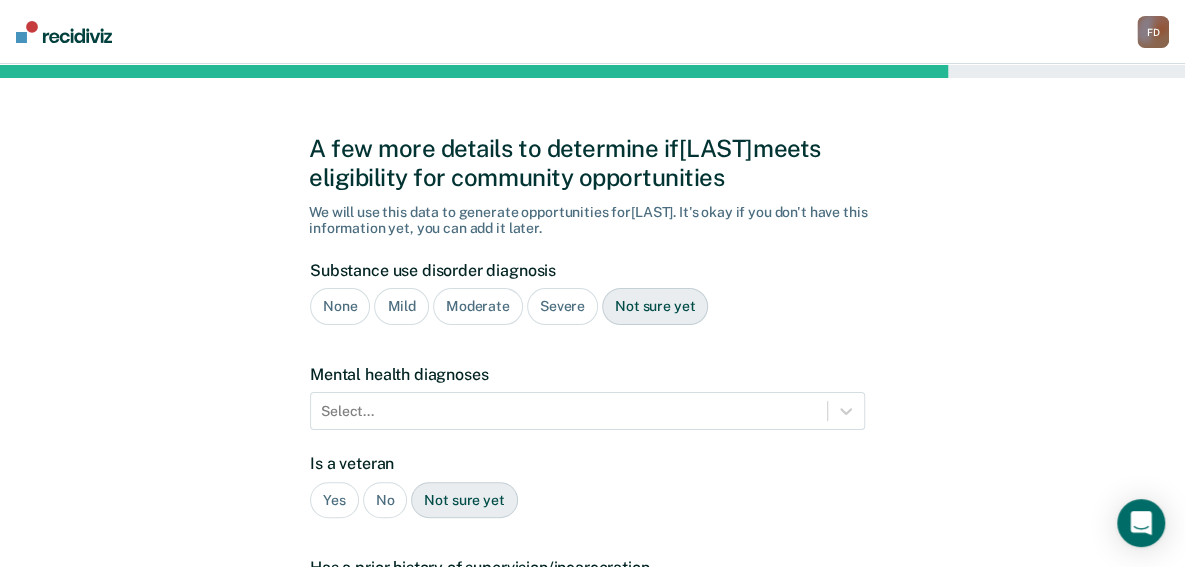 click on "Severe" at bounding box center (562, 306) 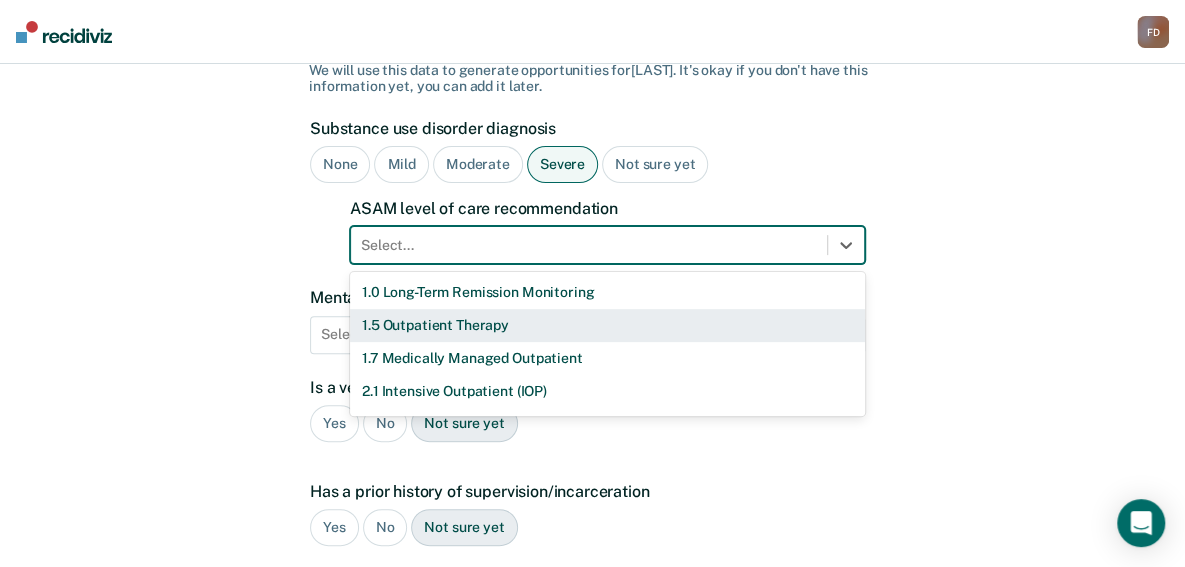 click on "11 results available. Use Up and Down to choose options, press Enter to select the currently focused option, press Escape to exit the menu, press Tab to select the option and exit the menu. Select... 1.0 Long-Term Remission Monitoring 1.5 Outpatient Therapy 1.7 Medically Managed Outpatient 2.1 Intensive Outpatient (IOP) 2.5 High-Intensity Outpatient (HIOP) 2.7 Medically Managed Intensive Outpatient 3.1 Clinically Managed Low-Intensity Residential 3.5 Clinically Managed High-Intensity Residential 3.7 Medically Managed Residential 4.0 Medically Managed Inpatient None" at bounding box center (607, 245) 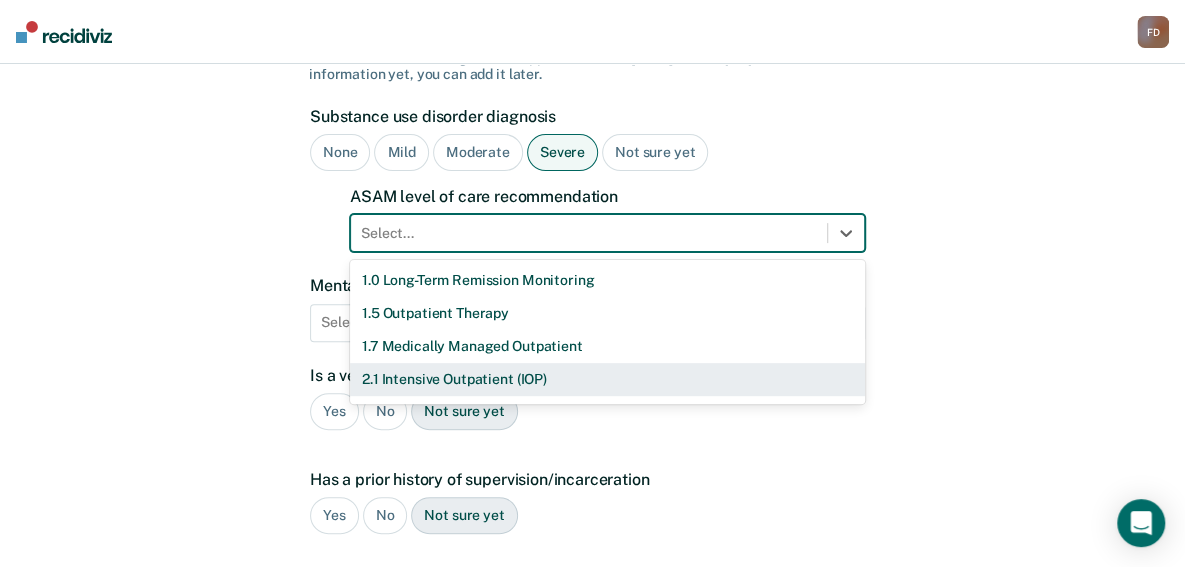 click on "2.1 Intensive Outpatient (IOP)" at bounding box center [607, 379] 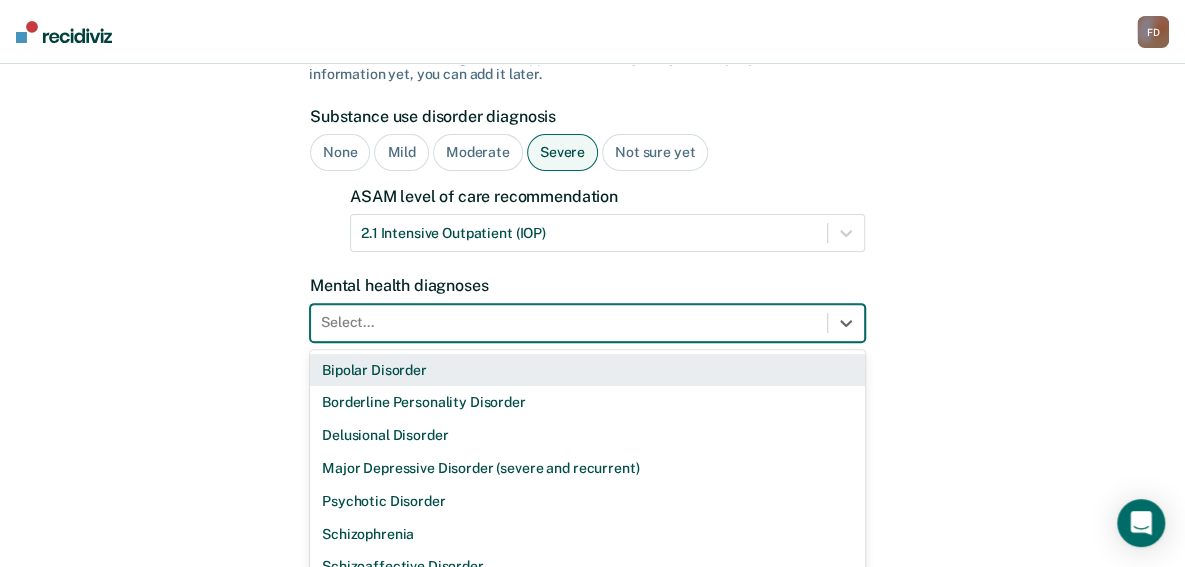 scroll, scrollTop: 246, scrollLeft: 0, axis: vertical 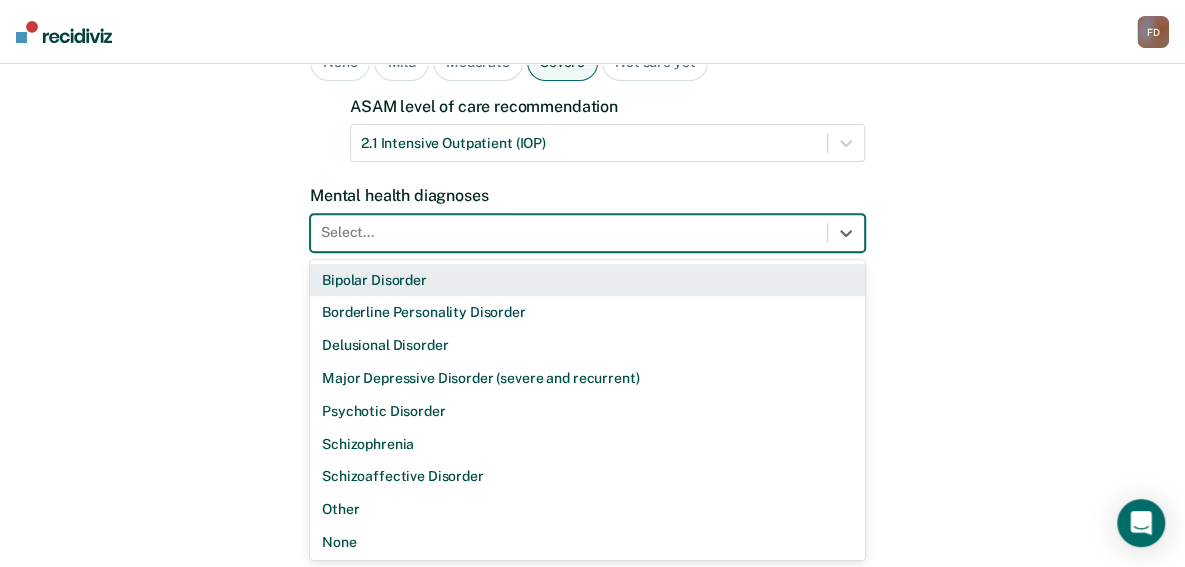 click on "9 results available. Use Up and Down to choose options, press Enter to select the currently focused option, press Escape to exit the menu, press Tab to select the option and exit the menu. Select... Bipolar Disorder Borderline Personality Disorder Delusional Disorder Major Depressive Disorder (severe and recurrent) Psychotic Disorder Schizophrenia Schizoaffective Disorder Other None" at bounding box center [587, 233] 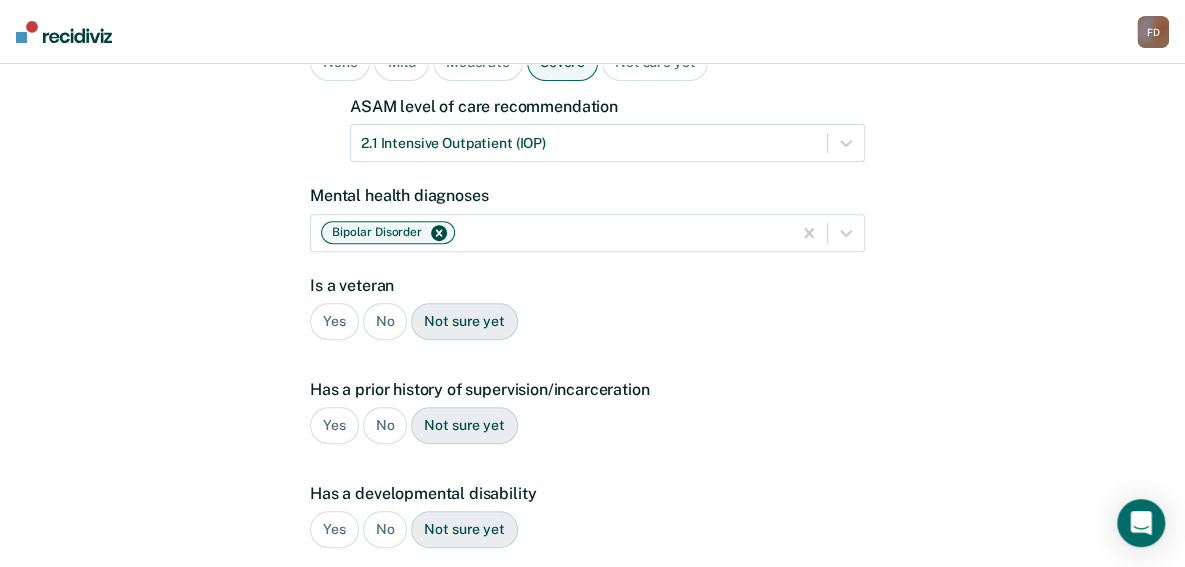 click on "No" at bounding box center (385, 321) 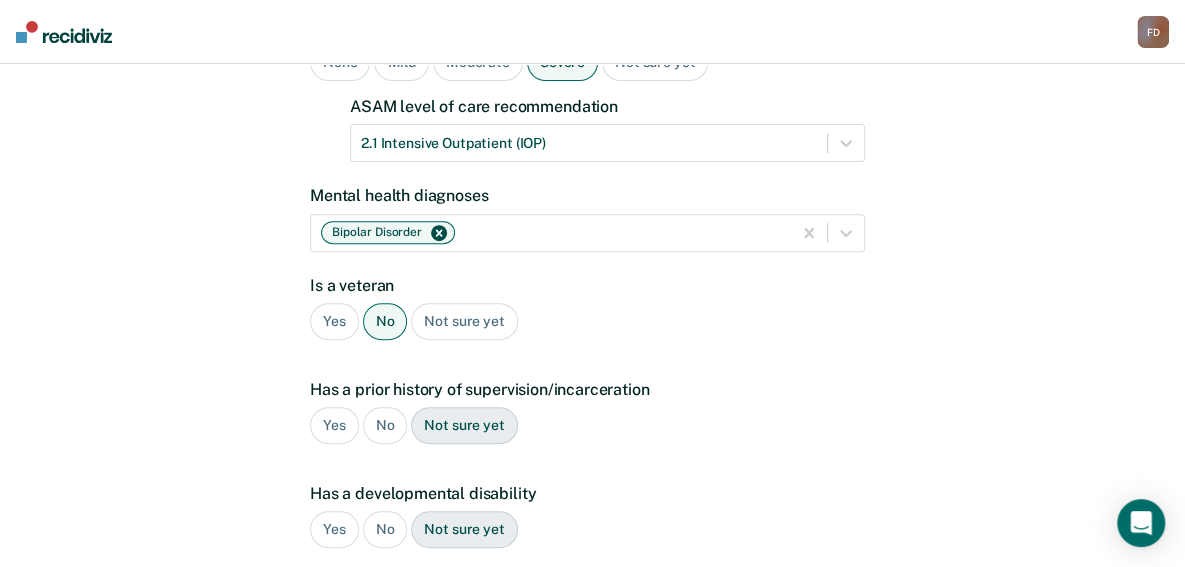 click on "Yes" at bounding box center [334, 425] 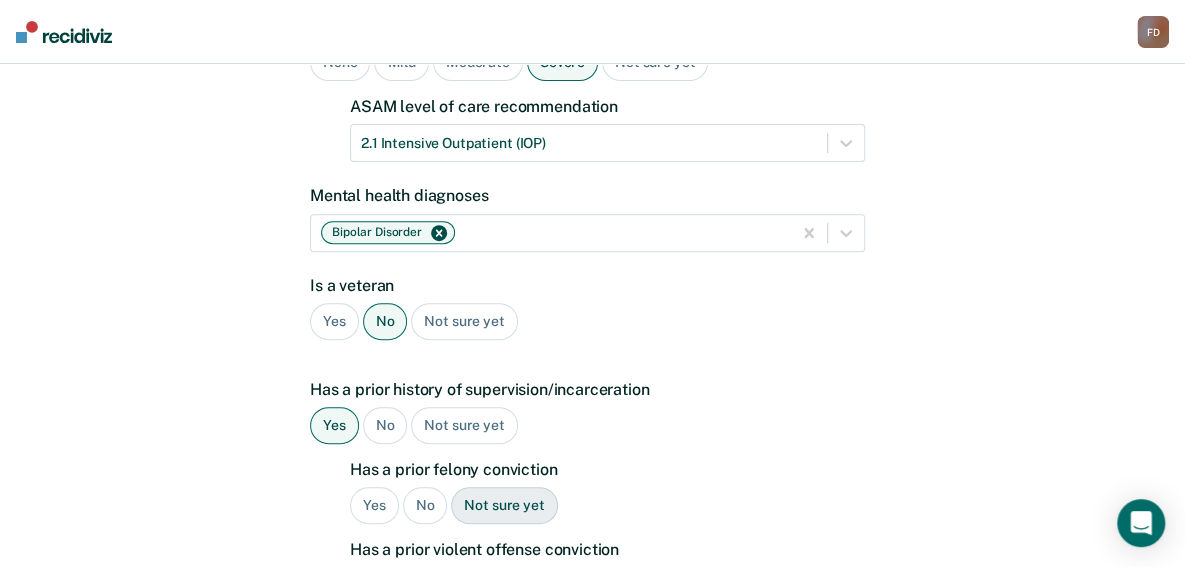 click on "Yes" at bounding box center (374, 505) 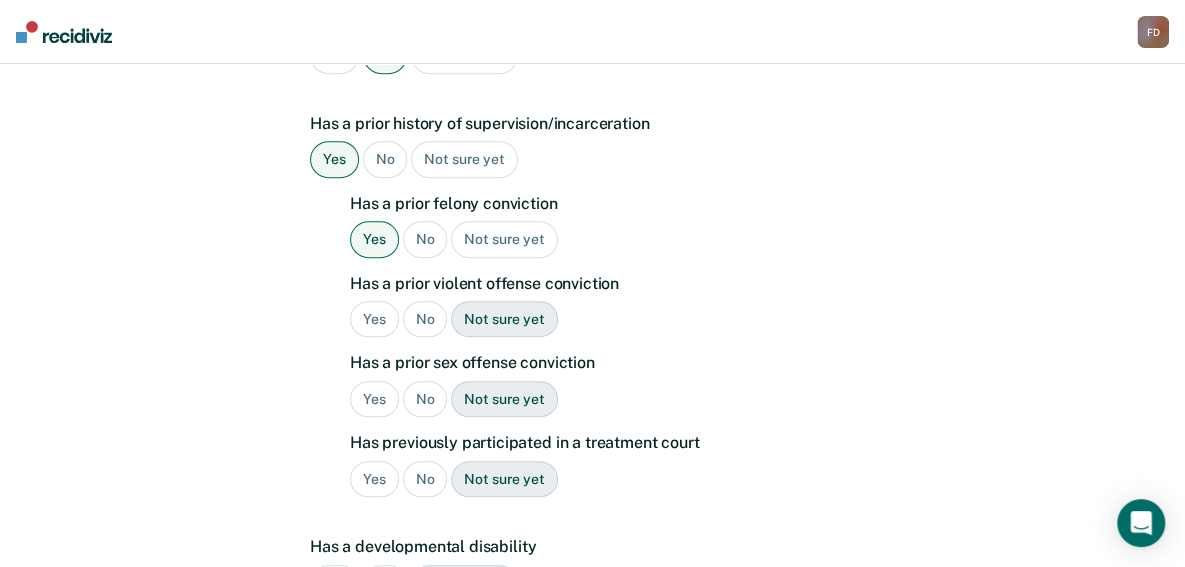 scroll, scrollTop: 632, scrollLeft: 0, axis: vertical 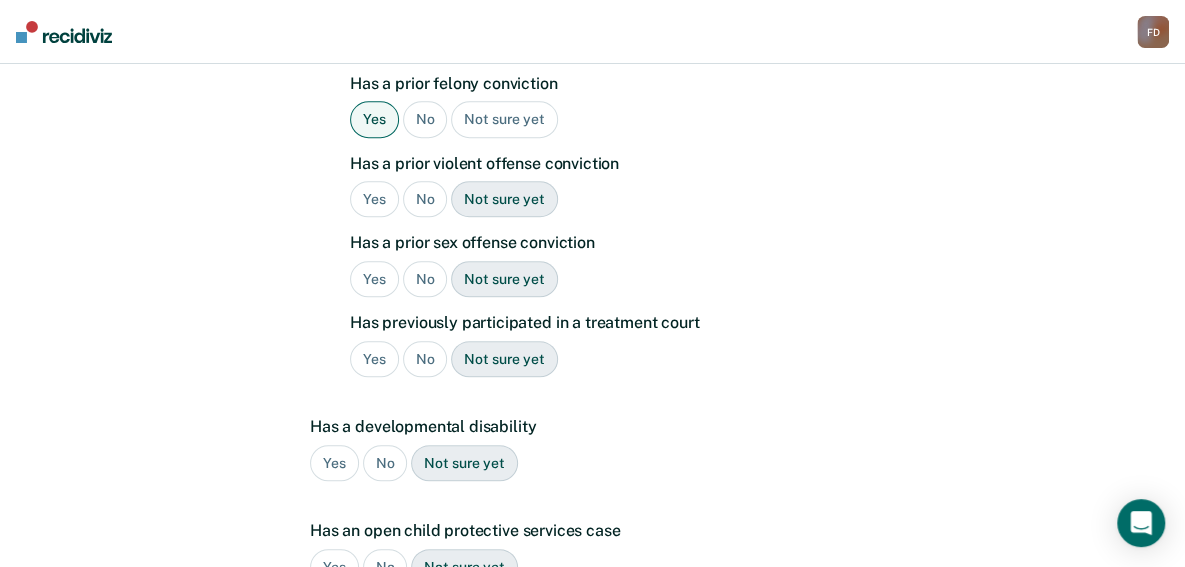 click on "No" at bounding box center [425, 199] 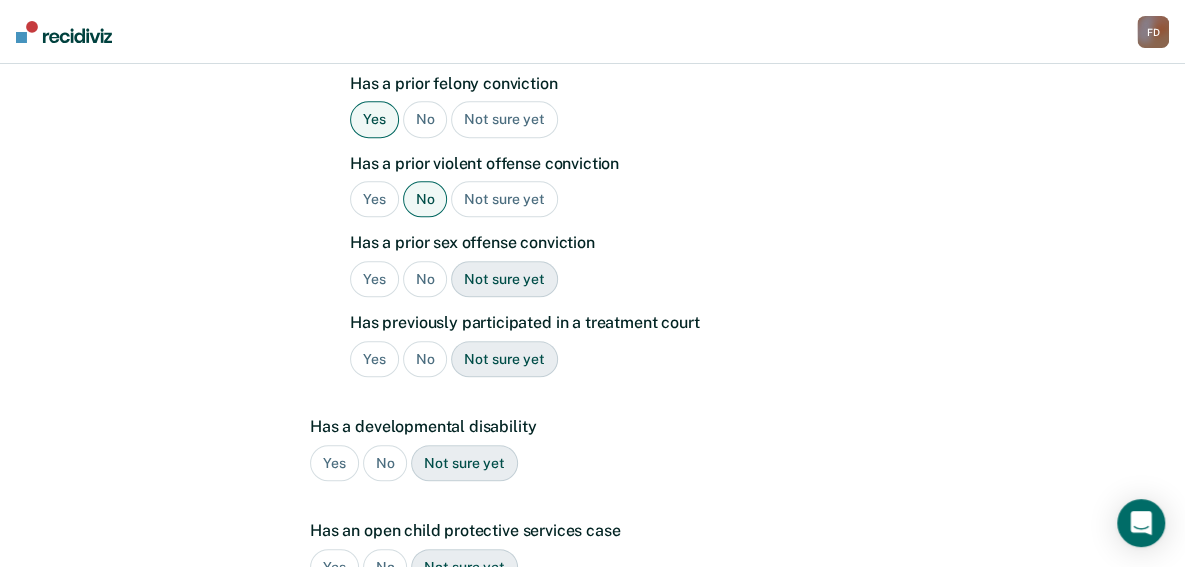 click on "No" at bounding box center [425, 279] 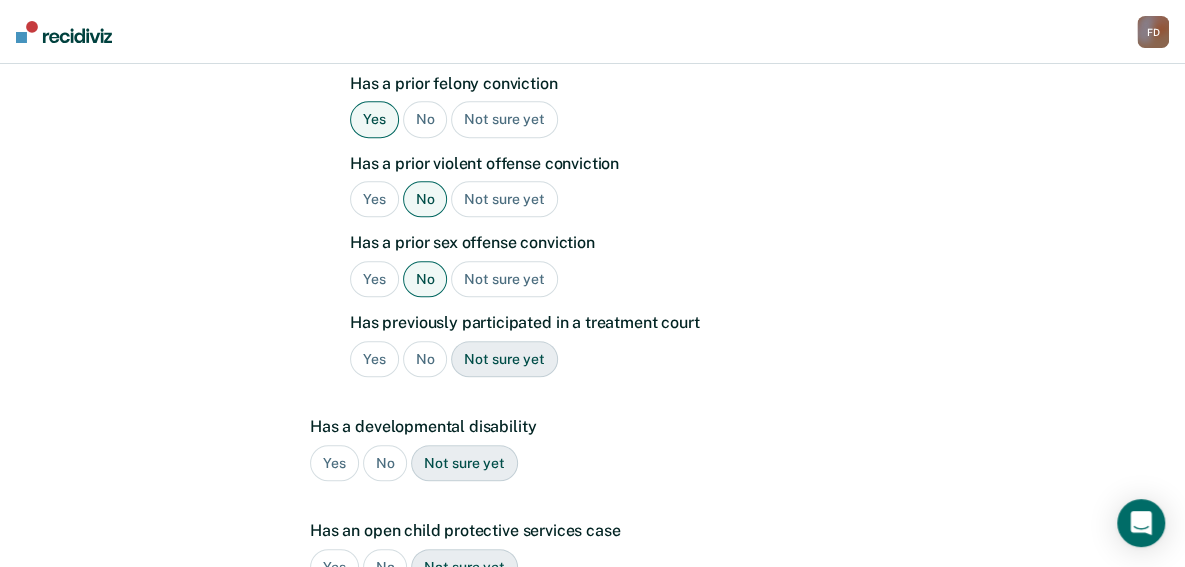 click on "No" at bounding box center (425, 359) 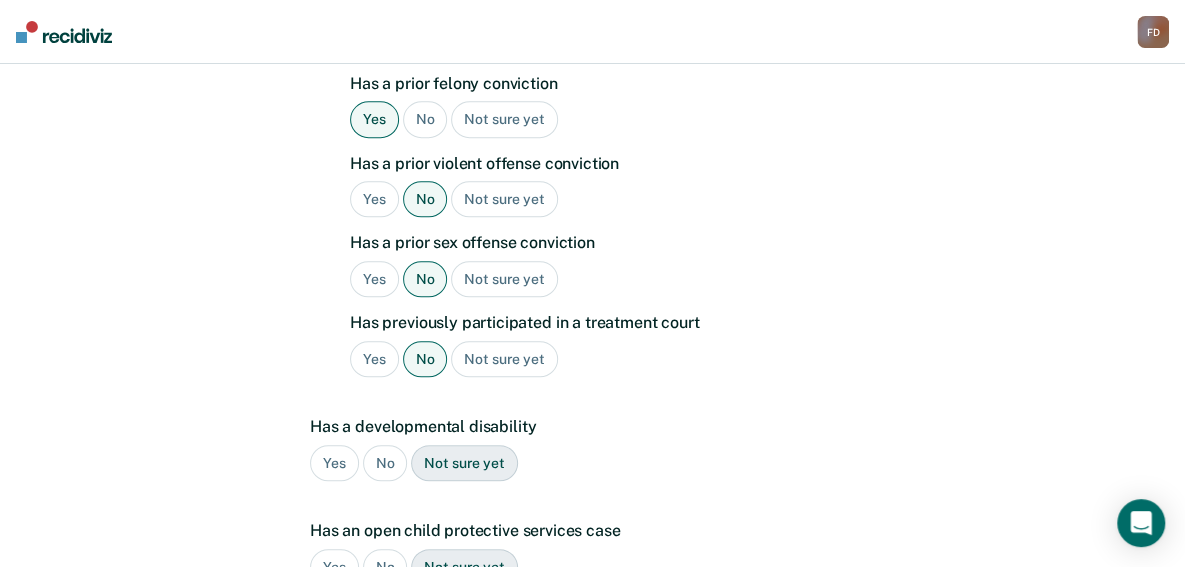 click on "No" at bounding box center (385, 463) 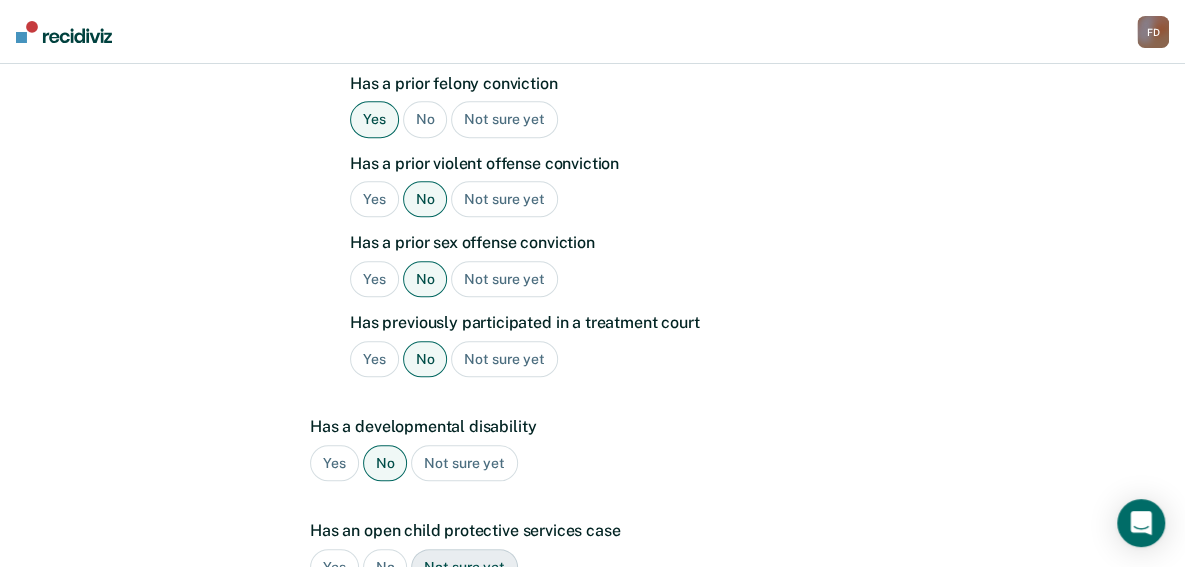 click on "No" at bounding box center (385, 567) 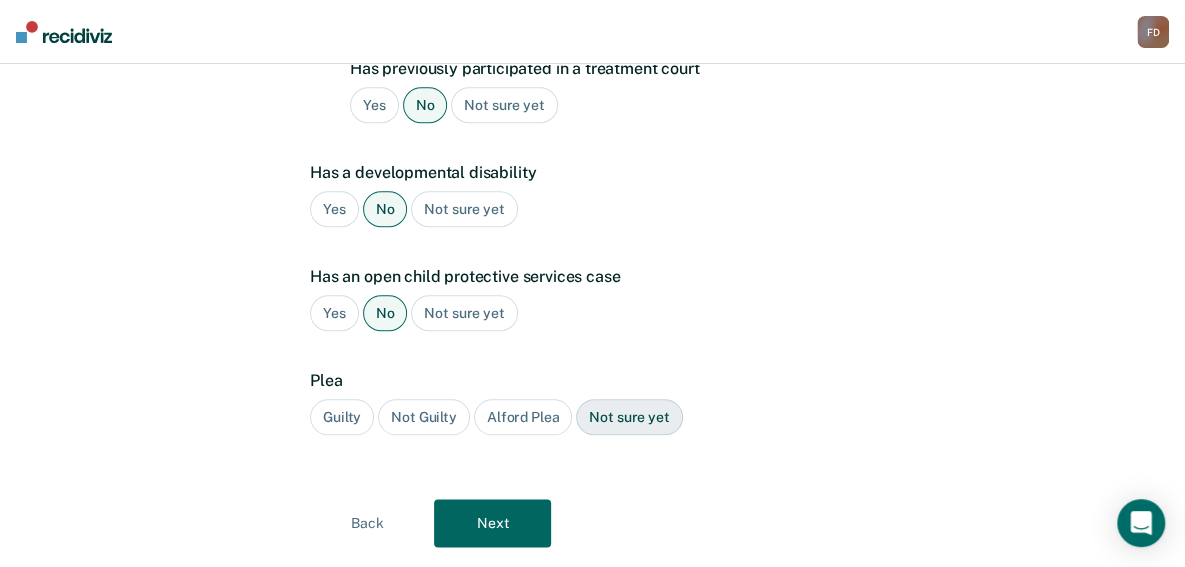 scroll, scrollTop: 912, scrollLeft: 0, axis: vertical 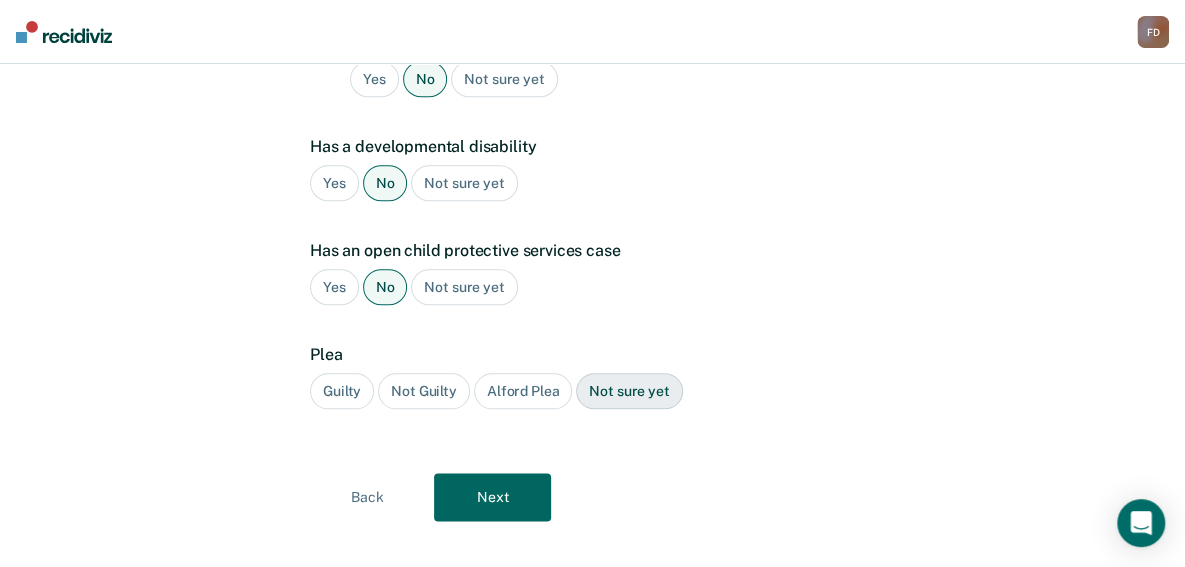 click on "Guilty" at bounding box center [342, 391] 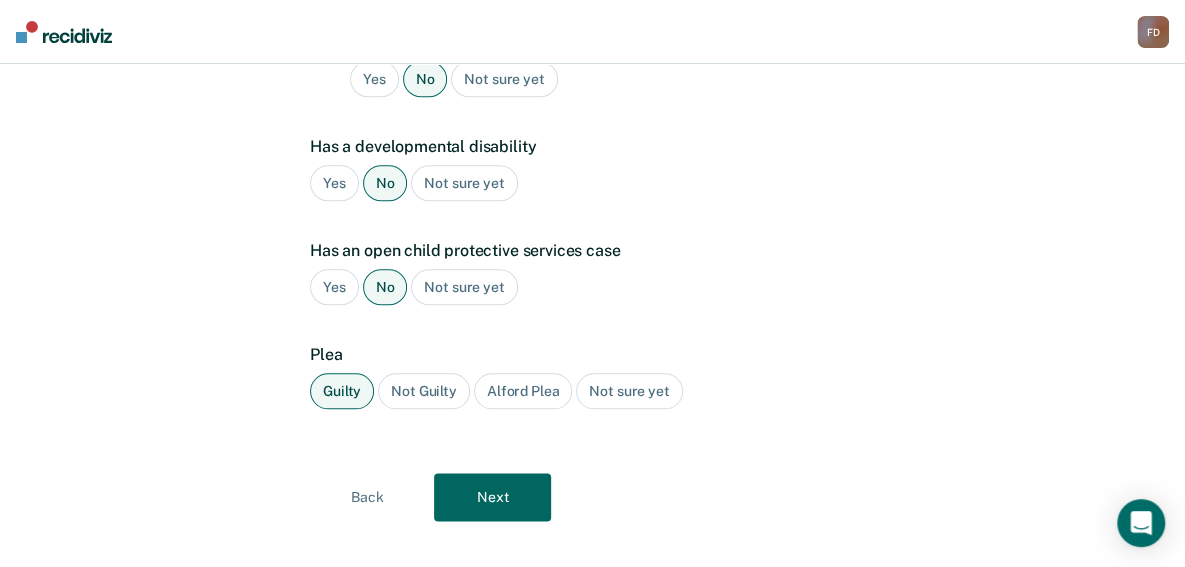 click on "Next" at bounding box center (492, 497) 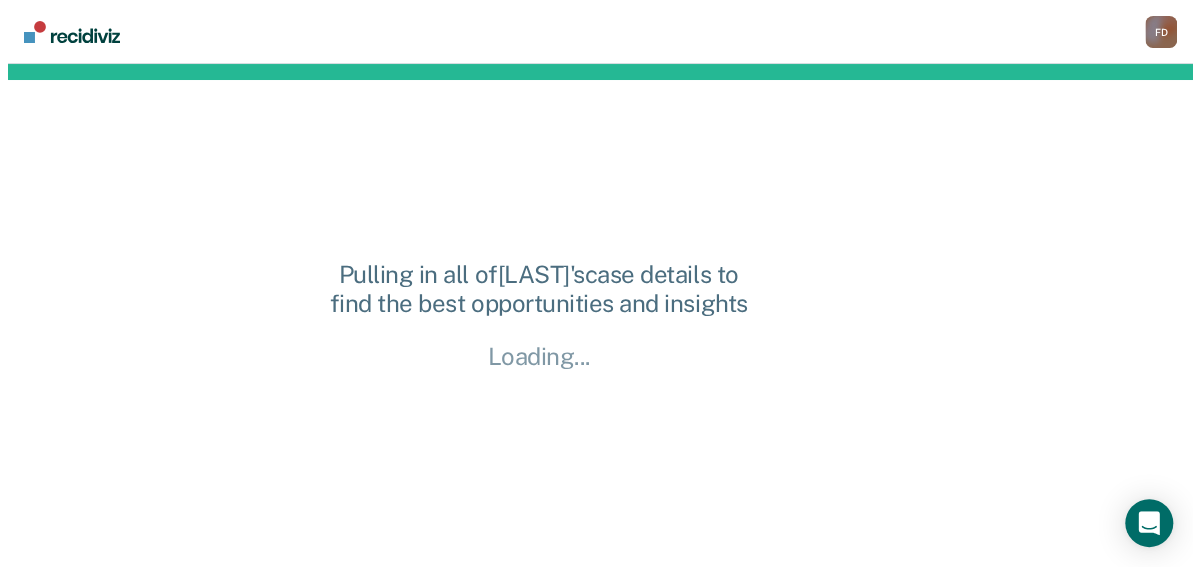 scroll, scrollTop: 0, scrollLeft: 0, axis: both 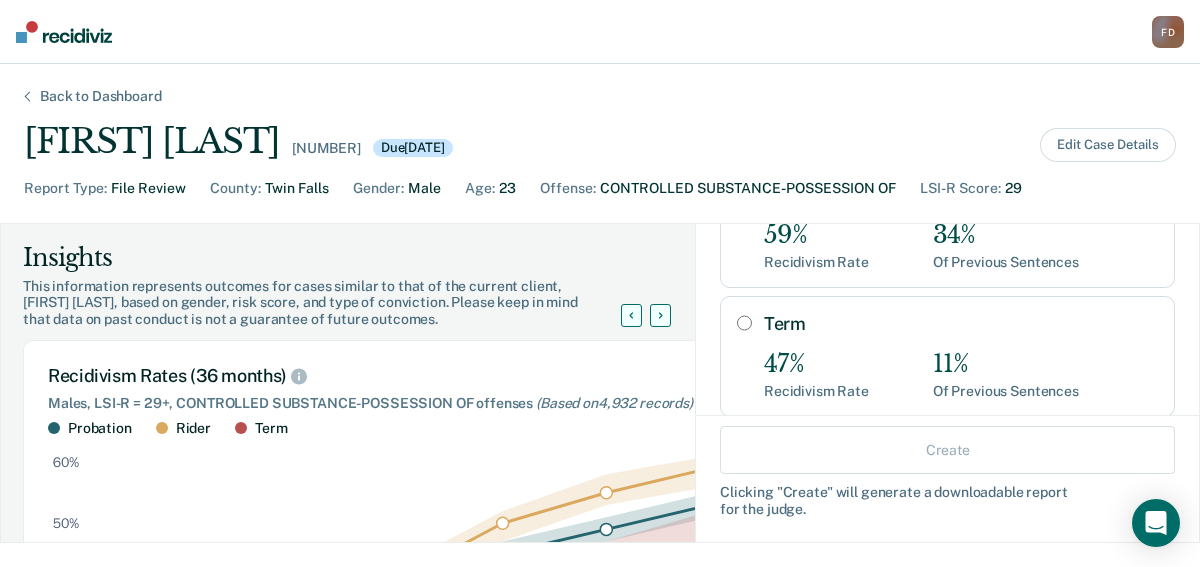 click on "Term" at bounding box center (744, 323) 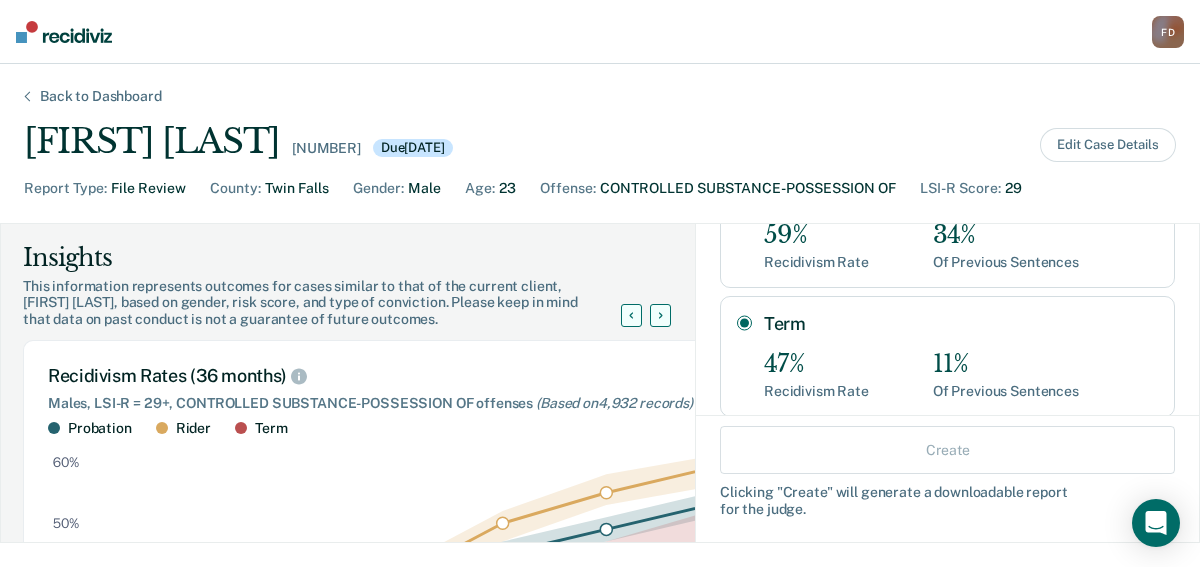 radio on "true" 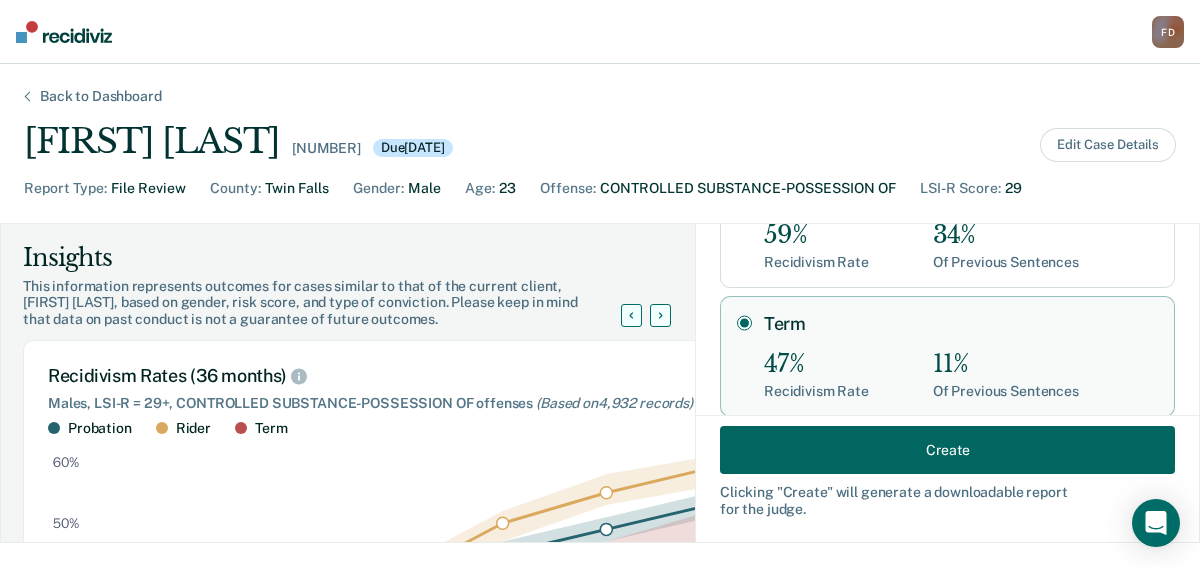 click on "Create" at bounding box center (947, 450) 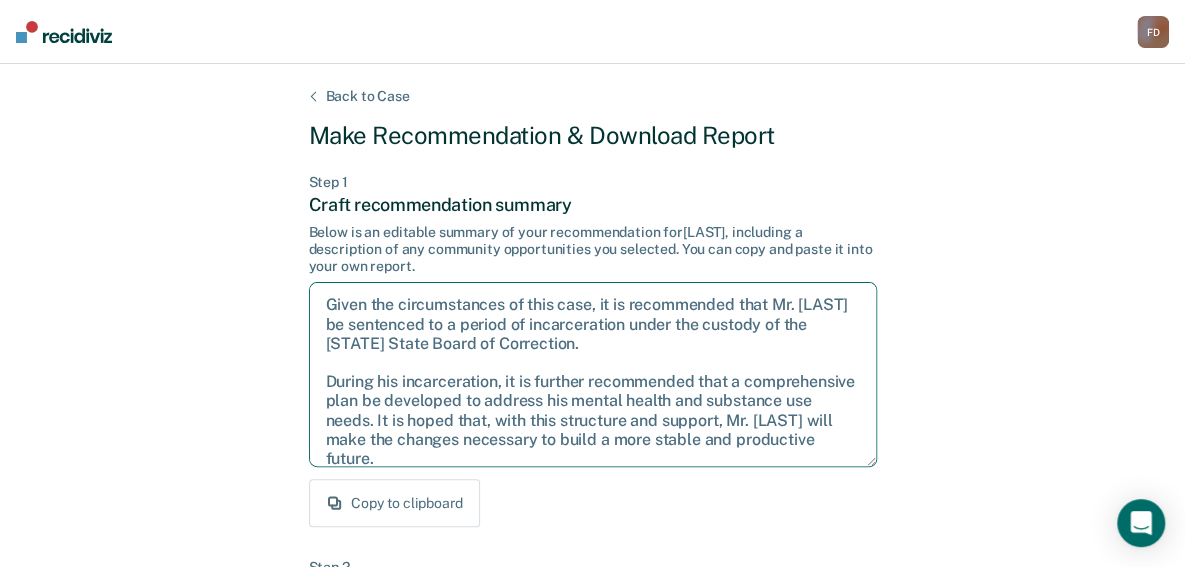 click on "Given the circumstances of this case, it is recommended that Mr. [LAST] be sentenced to a period of incarceration under the custody of the [STATE] State Board of Correction.
During his incarceration, it is further recommended that a comprehensive plan be developed to address his mental health and substance use needs. It is hoped that, with this structure and support, Mr. [LAST] will make the changes necessary to build a more stable and productive future." at bounding box center (593, 374) 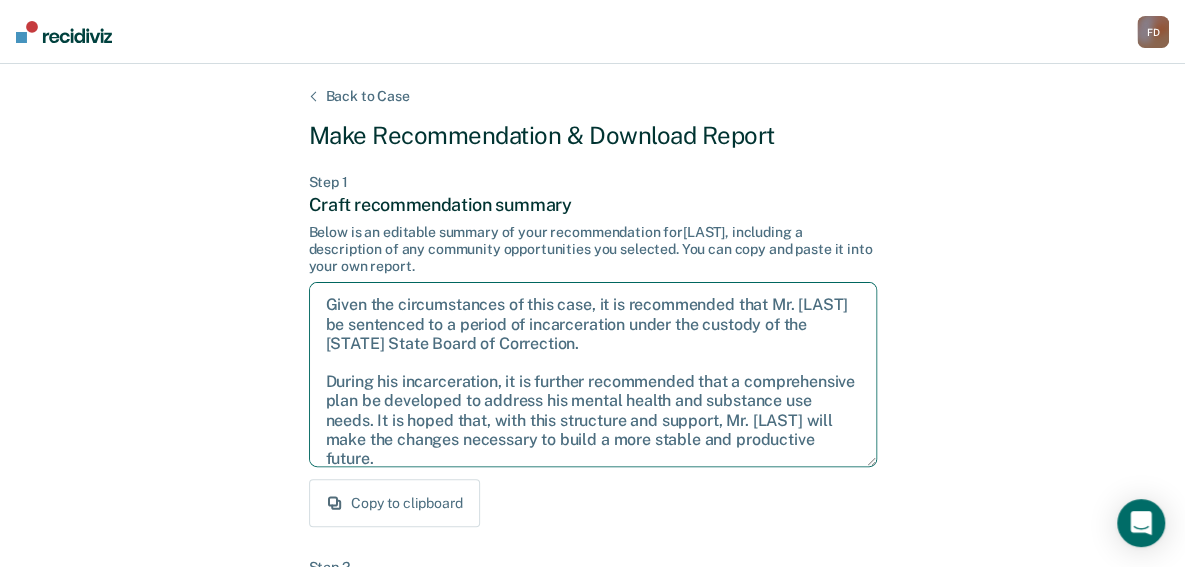 scroll, scrollTop: 12, scrollLeft: 0, axis: vertical 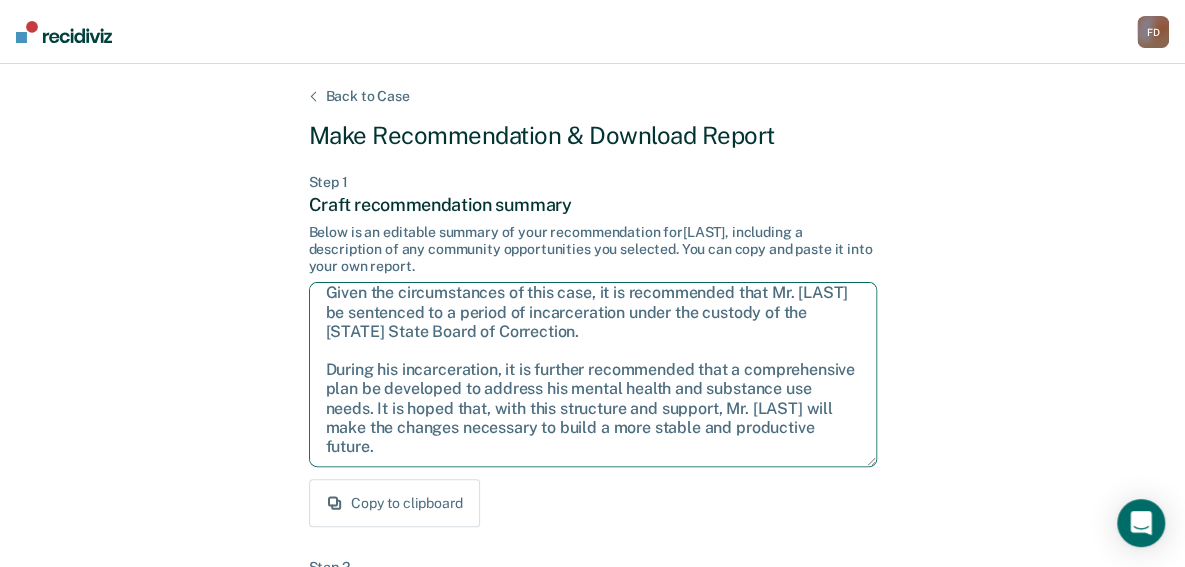 drag, startPoint x: 324, startPoint y: 309, endPoint x: 644, endPoint y: 488, distance: 366.66196 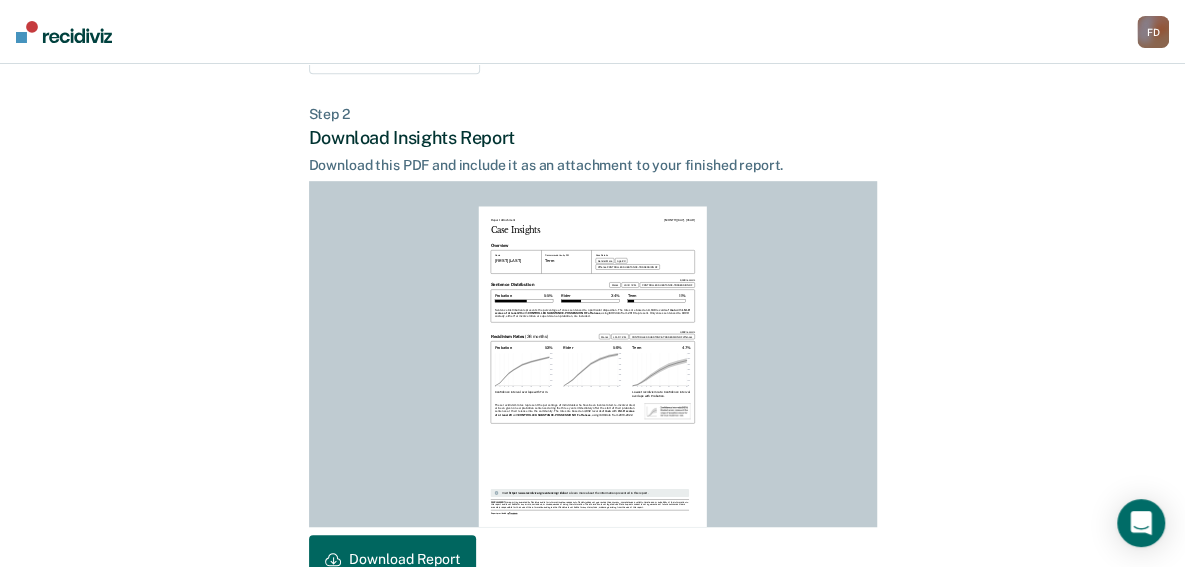 scroll, scrollTop: 572, scrollLeft: 0, axis: vertical 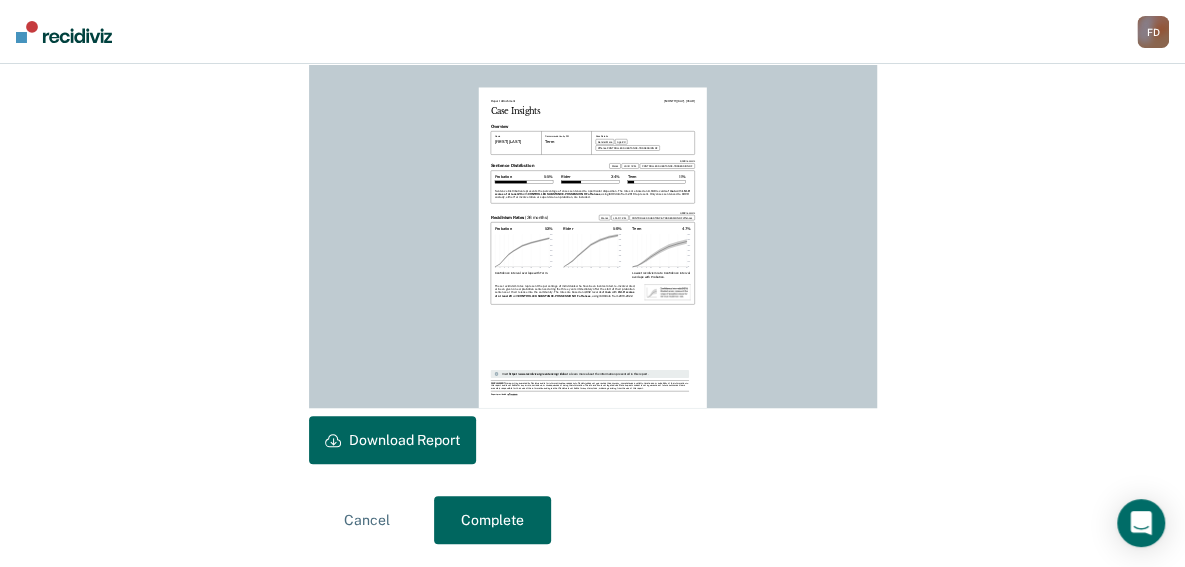click on "Download Report" at bounding box center [392, 440] 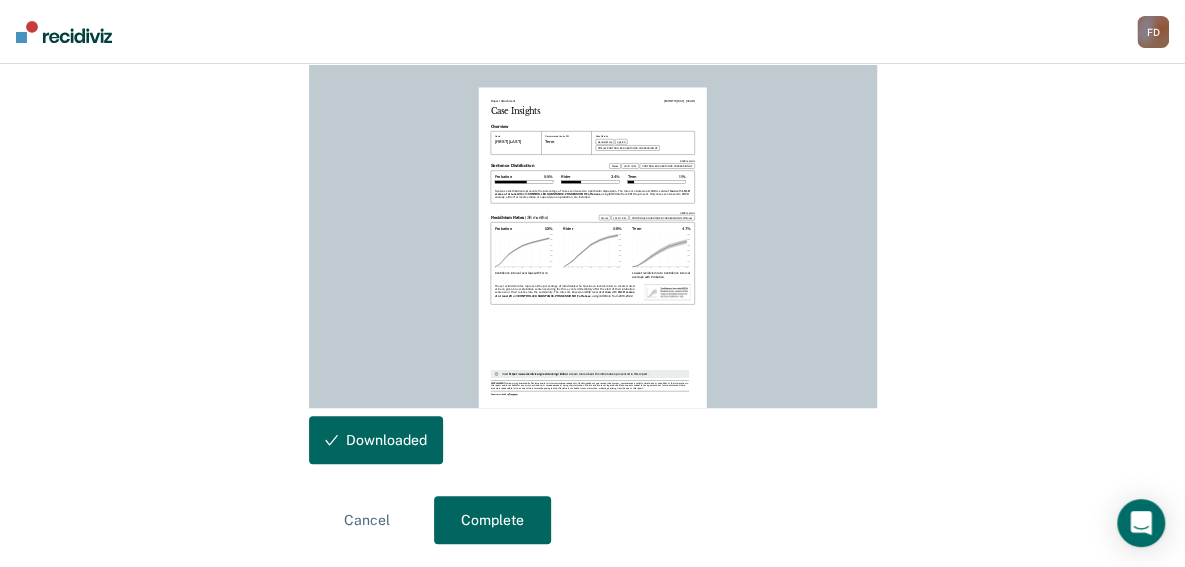 scroll, scrollTop: 0, scrollLeft: 0, axis: both 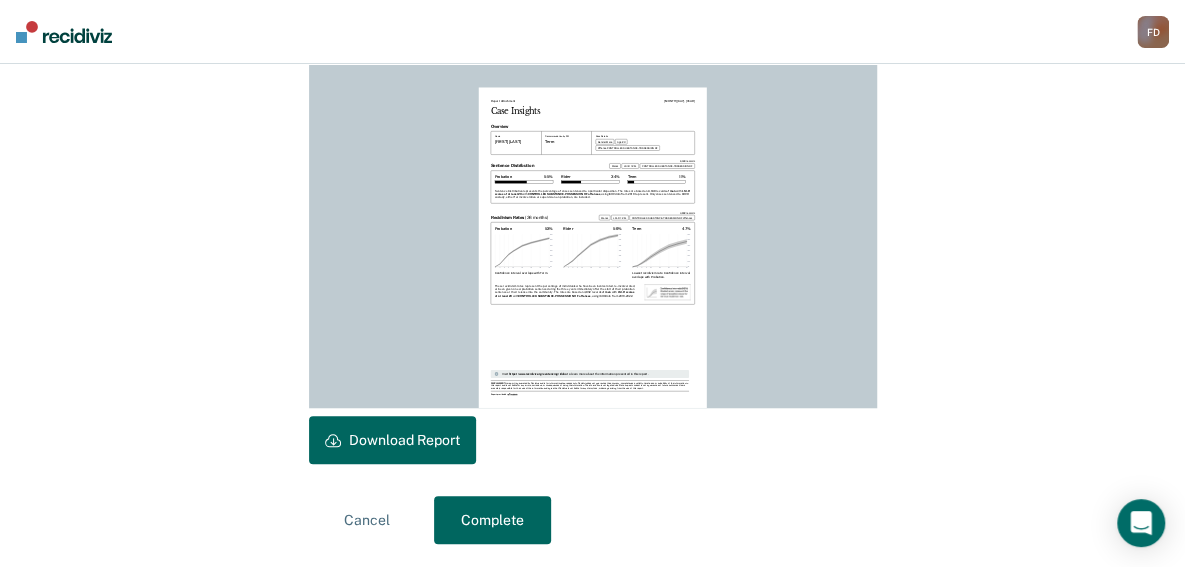click on "Complete" at bounding box center (492, 520) 